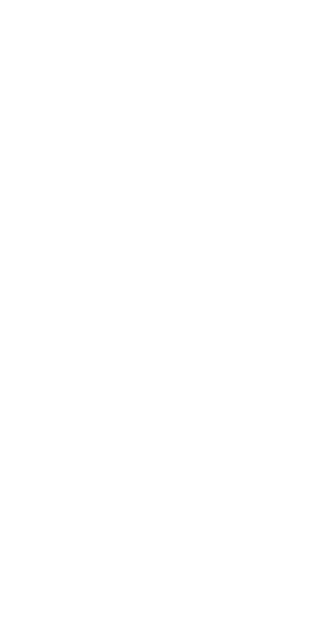 scroll, scrollTop: 0, scrollLeft: 0, axis: both 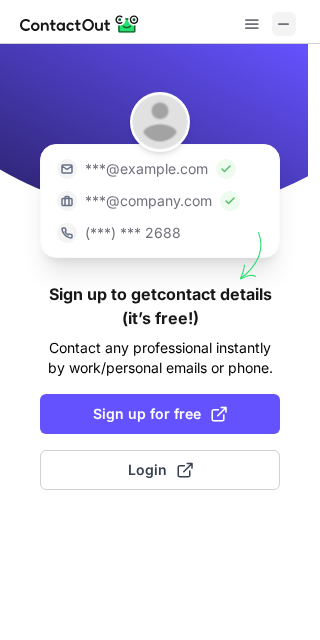 click at bounding box center (284, 24) 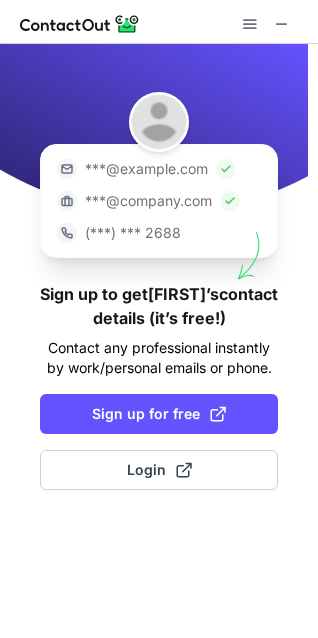 scroll, scrollTop: 0, scrollLeft: 0, axis: both 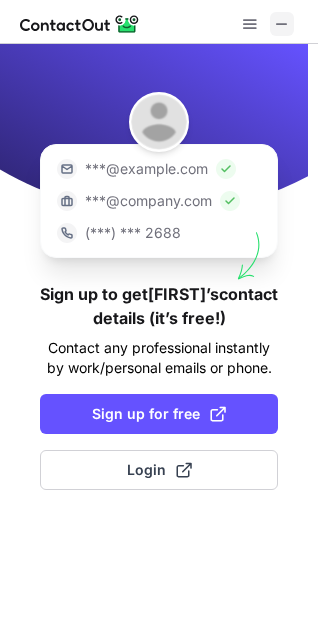 click at bounding box center [282, 24] 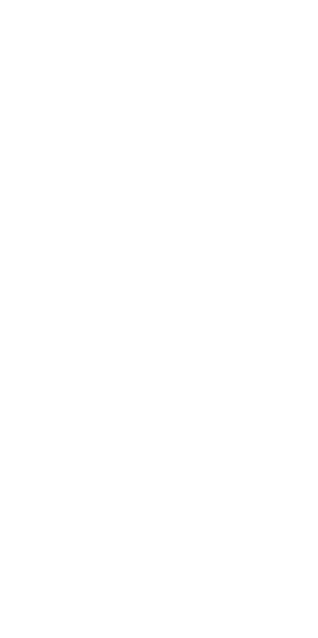scroll, scrollTop: 0, scrollLeft: 0, axis: both 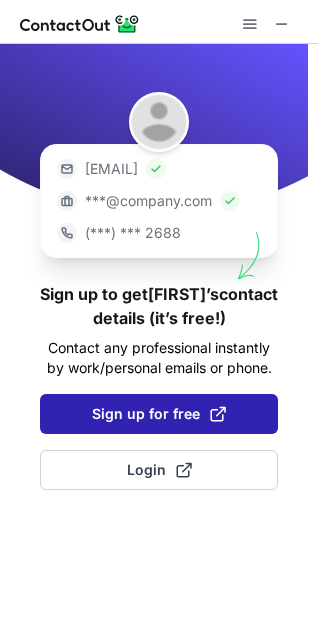 click on "Sign up for free" at bounding box center [159, 414] 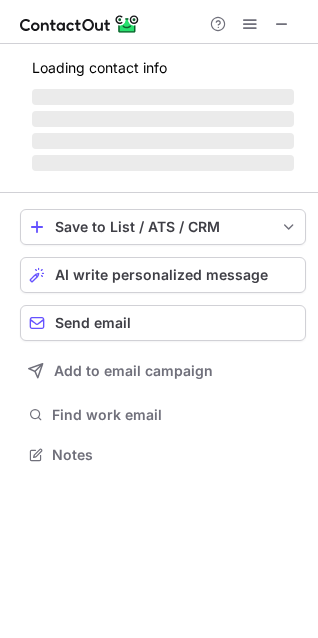 scroll, scrollTop: 10, scrollLeft: 9, axis: both 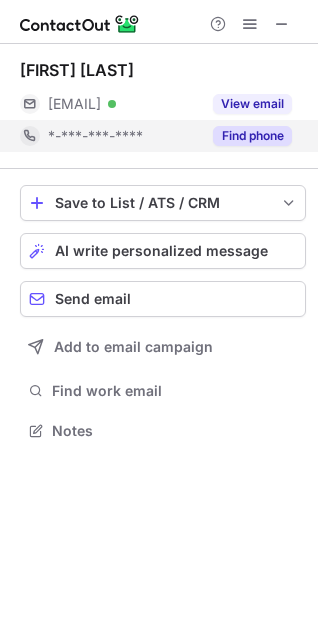click on "Find phone" at bounding box center [252, 136] 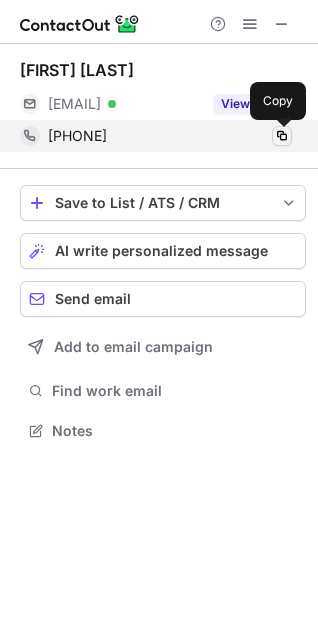 click at bounding box center [282, 136] 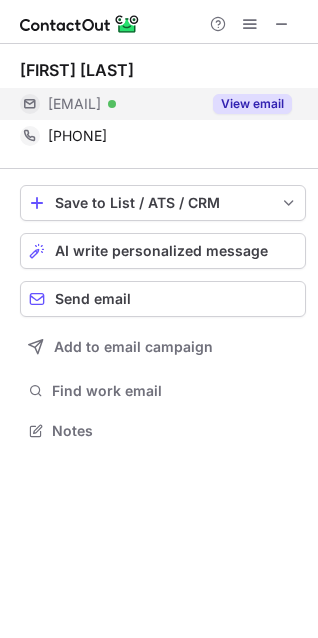 click on "View email" at bounding box center (252, 104) 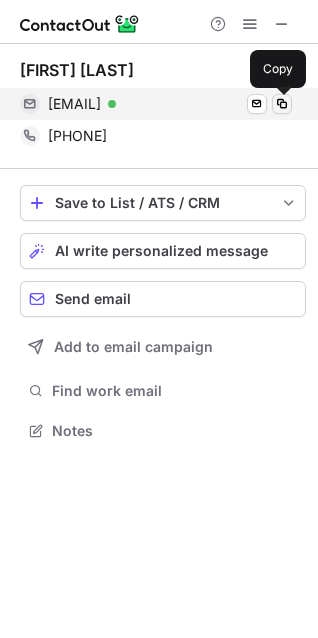 click at bounding box center [282, 104] 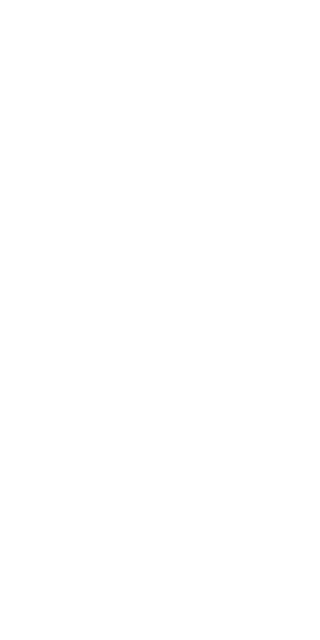 scroll, scrollTop: 0, scrollLeft: 0, axis: both 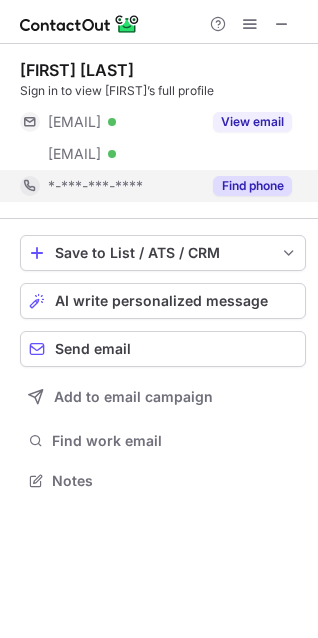 click on "Find phone" at bounding box center [252, 186] 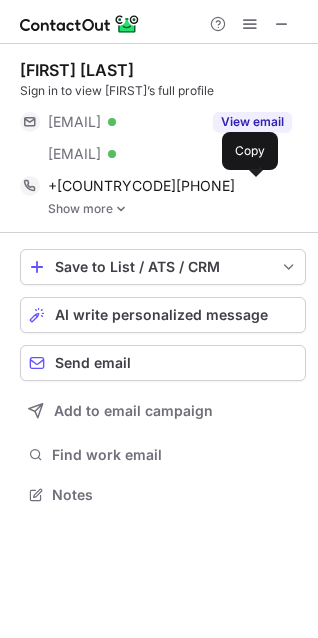 scroll, scrollTop: 10, scrollLeft: 9, axis: both 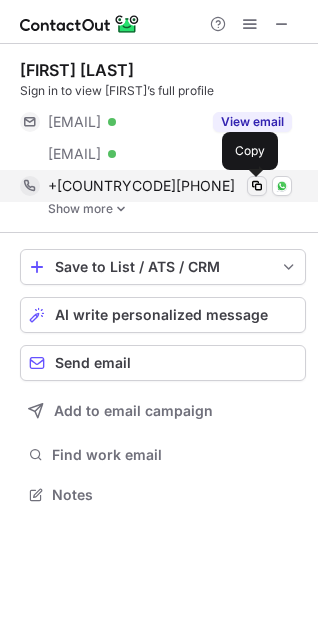 click at bounding box center (257, 186) 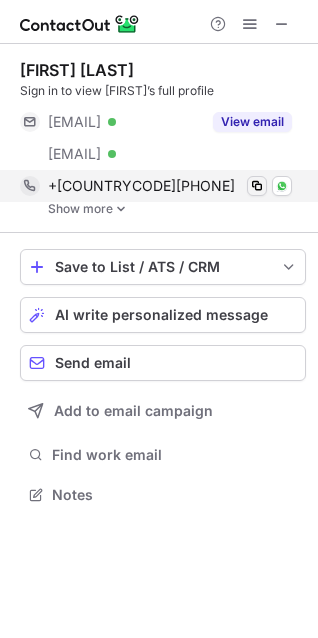 click at bounding box center (257, 186) 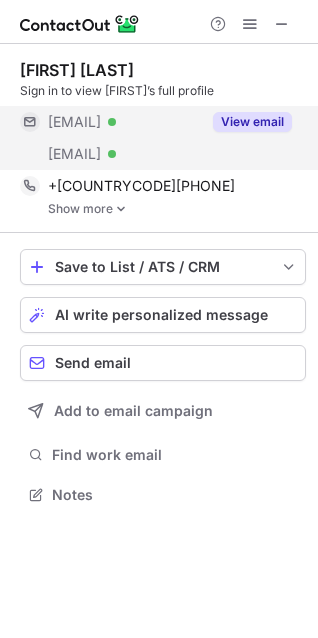 click on "View email" at bounding box center [252, 122] 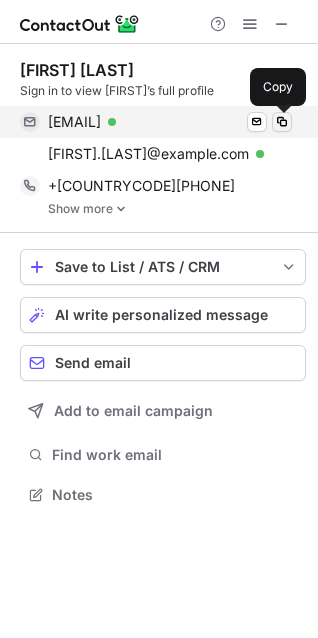 click at bounding box center (282, 122) 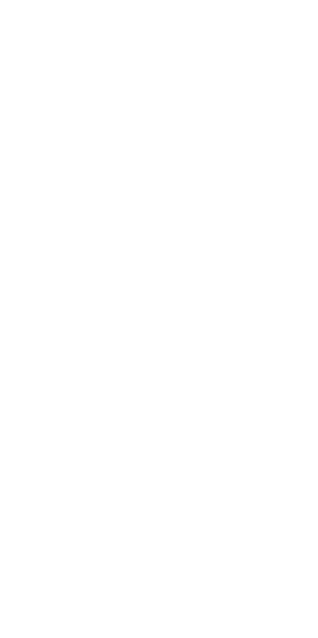 scroll, scrollTop: 0, scrollLeft: 0, axis: both 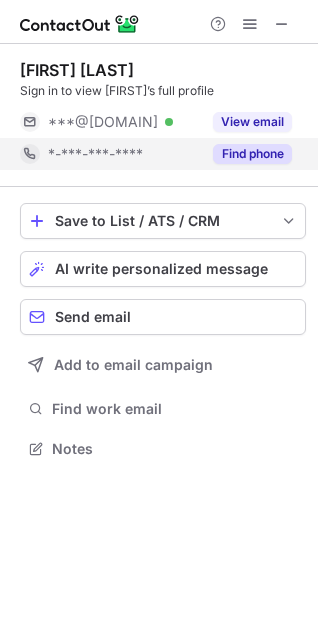 click on "Find phone" at bounding box center (252, 154) 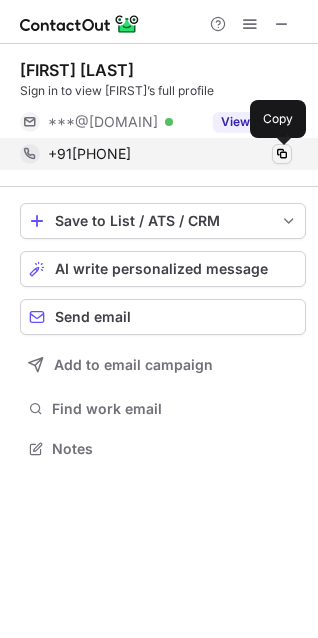 click at bounding box center (282, 154) 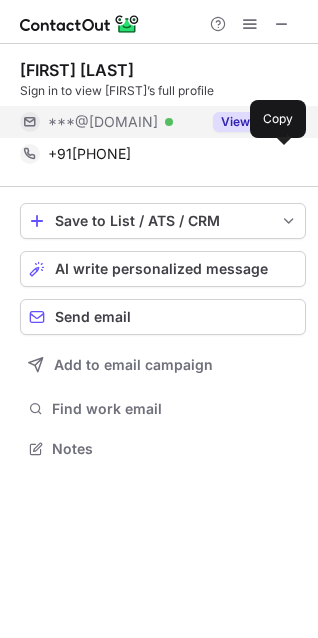 click on "View email" at bounding box center [252, 122] 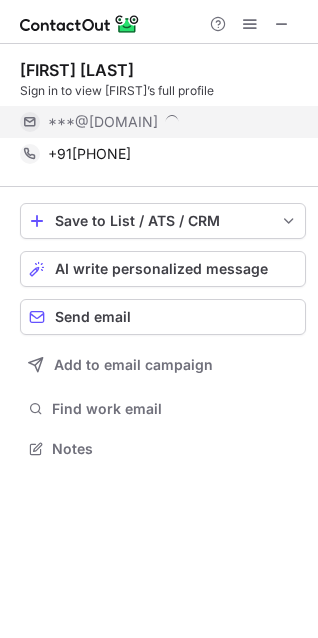 scroll, scrollTop: 9, scrollLeft: 9, axis: both 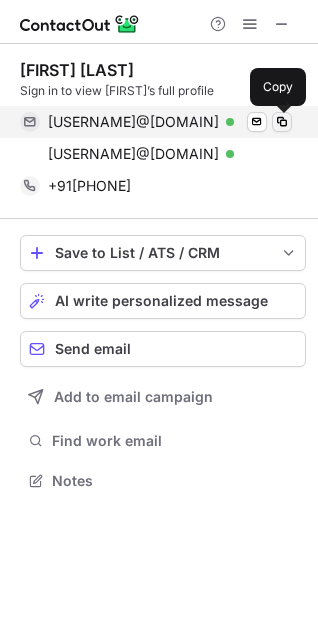 click at bounding box center [282, 122] 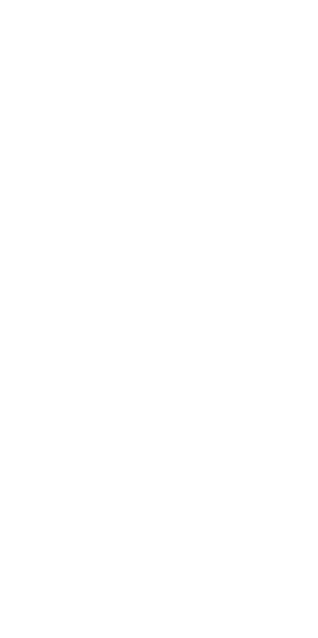 scroll, scrollTop: 0, scrollLeft: 0, axis: both 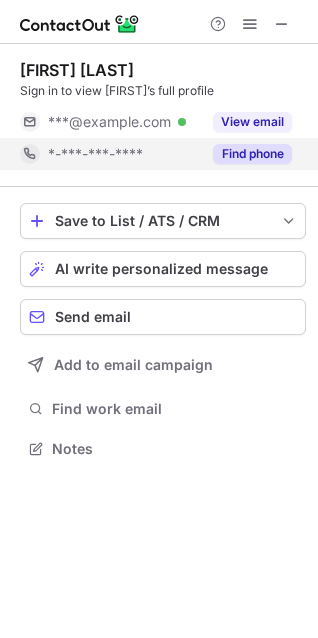 click on "Find phone" at bounding box center [252, 154] 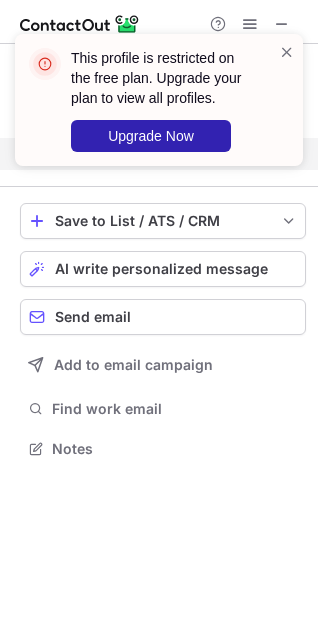 scroll, scrollTop: 402, scrollLeft: 318, axis: both 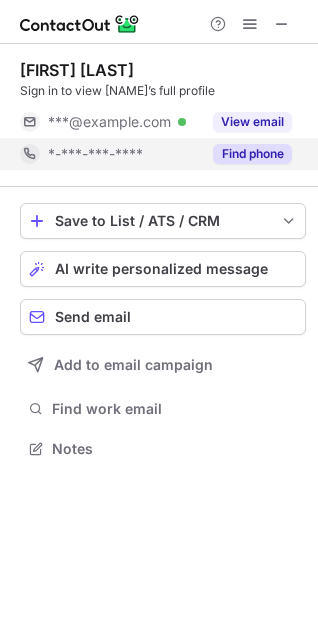 click on "Find phone" at bounding box center [252, 154] 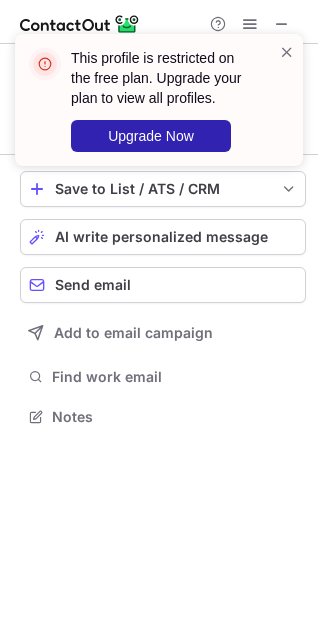 scroll, scrollTop: 402, scrollLeft: 318, axis: both 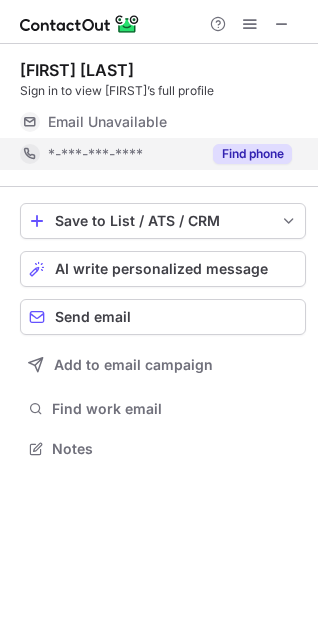 click on "Find phone" at bounding box center [252, 154] 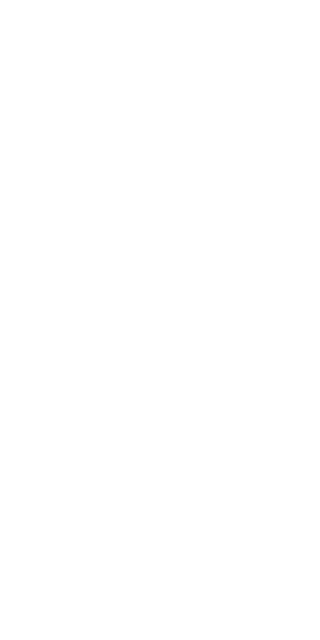 scroll, scrollTop: 0, scrollLeft: 0, axis: both 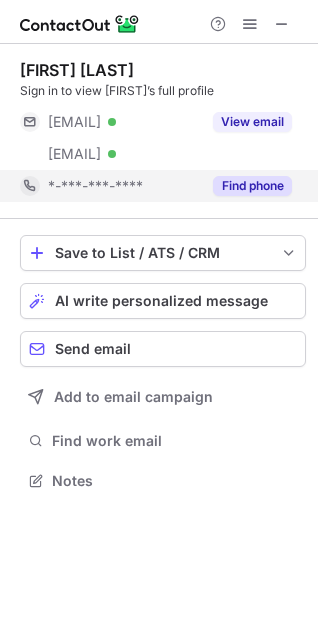 click on "Find phone" at bounding box center [252, 186] 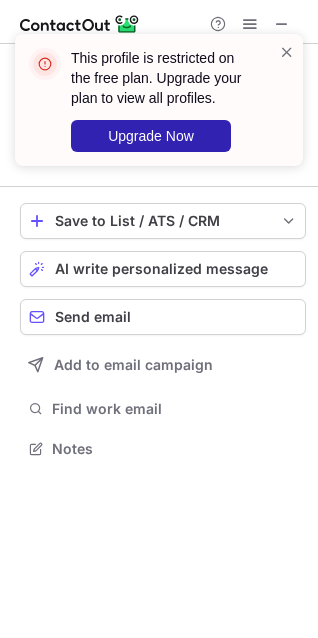 scroll, scrollTop: 434, scrollLeft: 318, axis: both 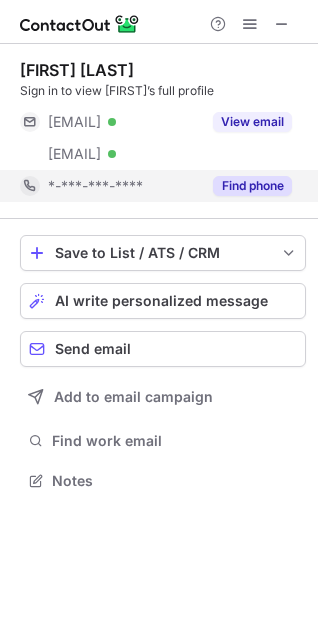 click on "Find phone" at bounding box center [252, 186] 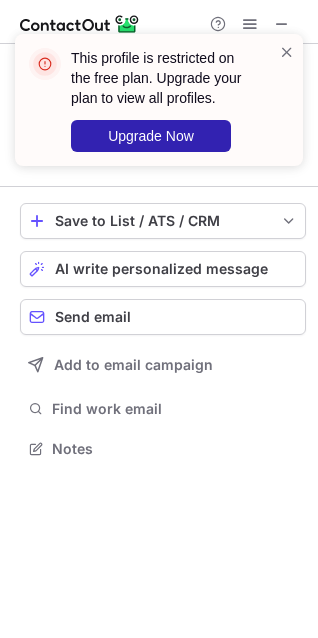 scroll, scrollTop: 434, scrollLeft: 318, axis: both 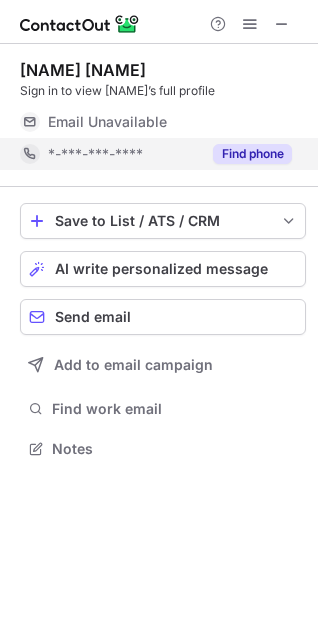 click on "Find phone" at bounding box center (252, 154) 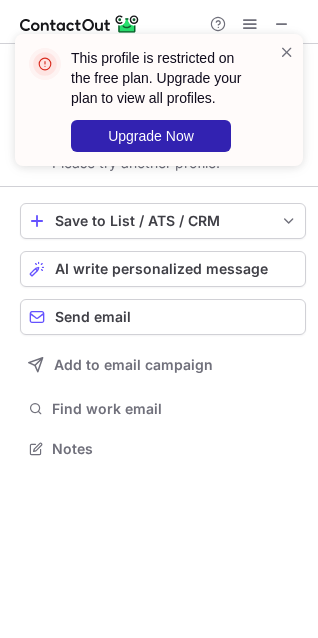scroll, scrollTop: 402, scrollLeft: 318, axis: both 